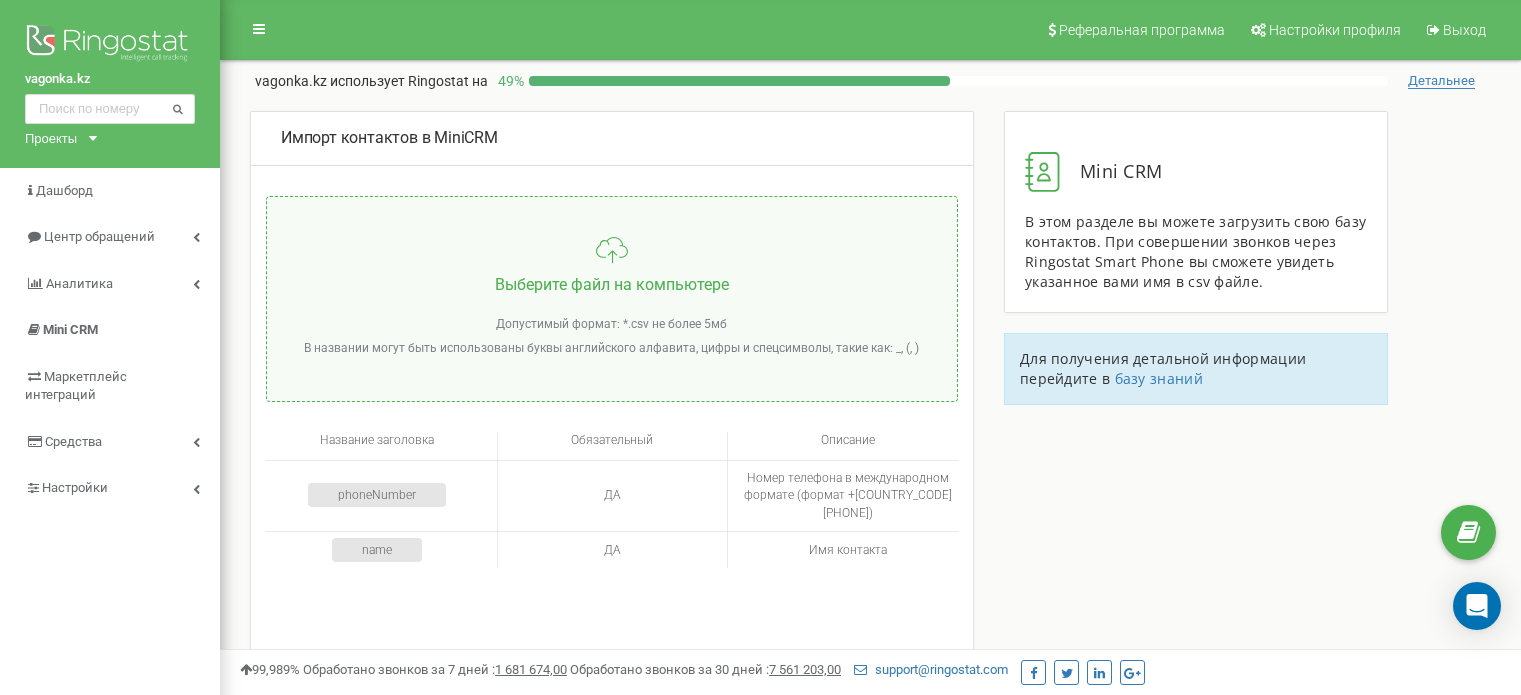 scroll, scrollTop: 0, scrollLeft: 0, axis: both 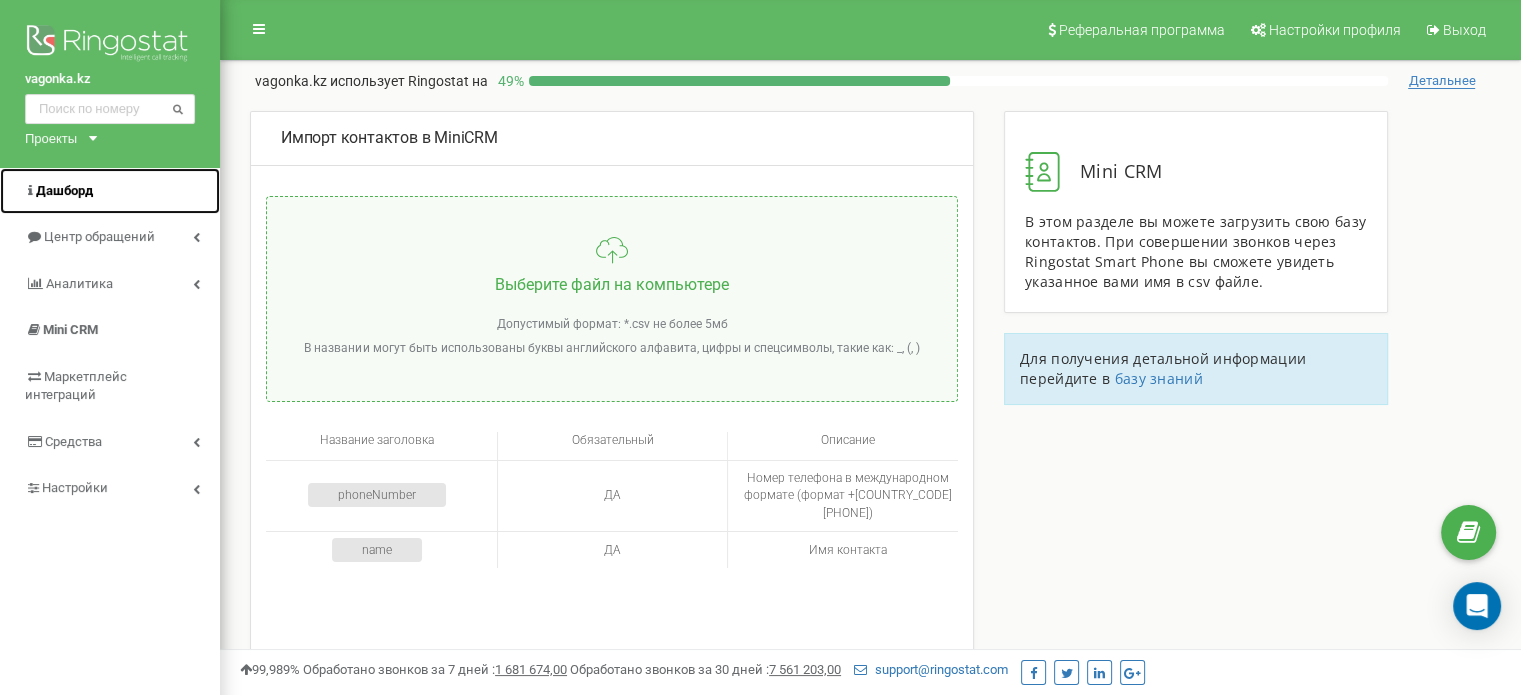 click on "Дашборд" at bounding box center (64, 190) 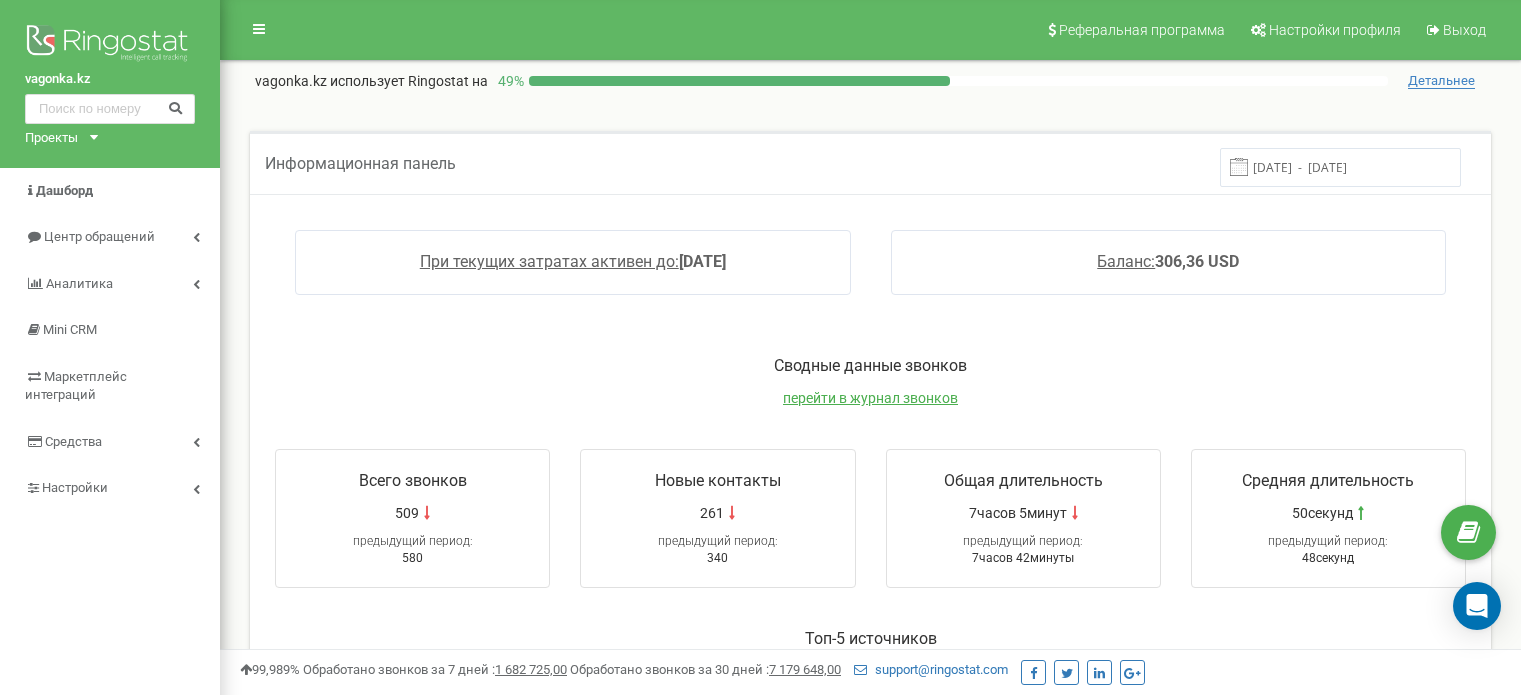 scroll, scrollTop: 0, scrollLeft: 0, axis: both 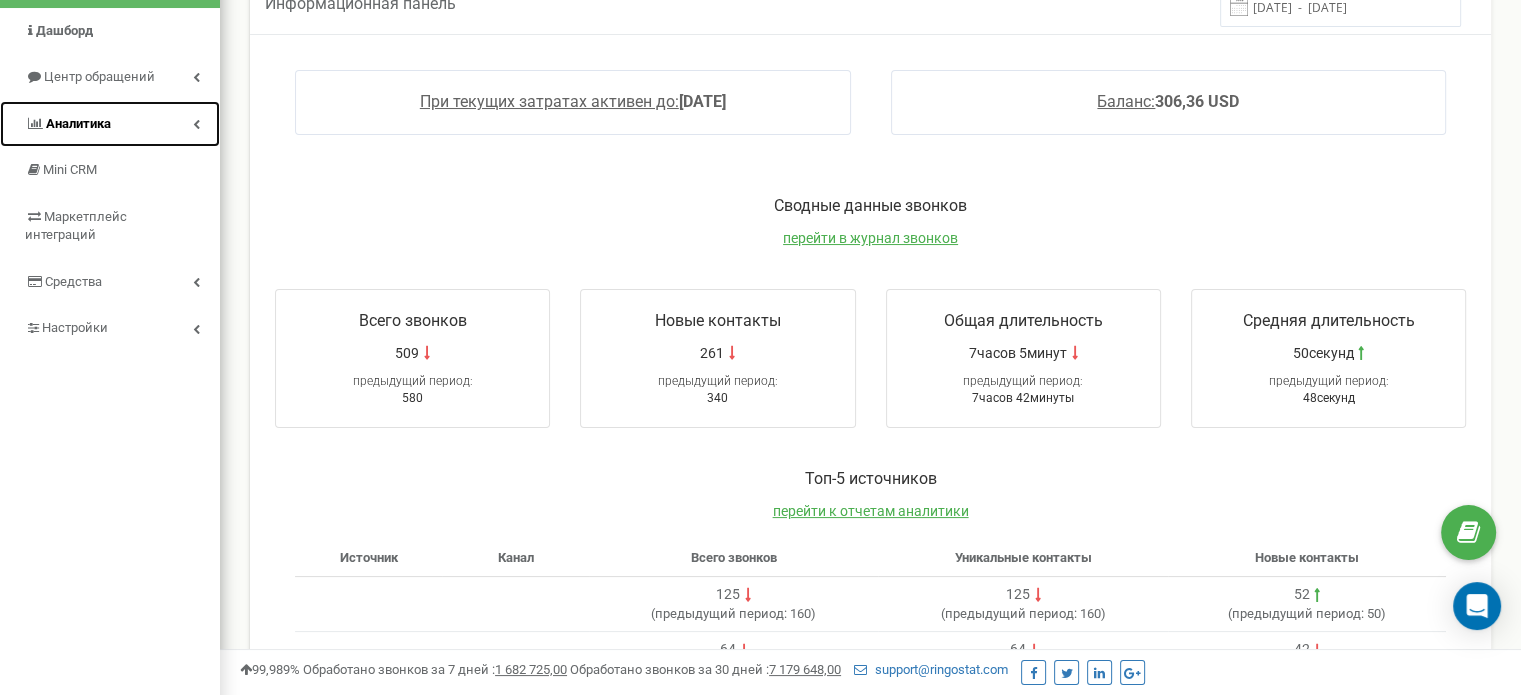 click on "Аналитика" at bounding box center (78, 123) 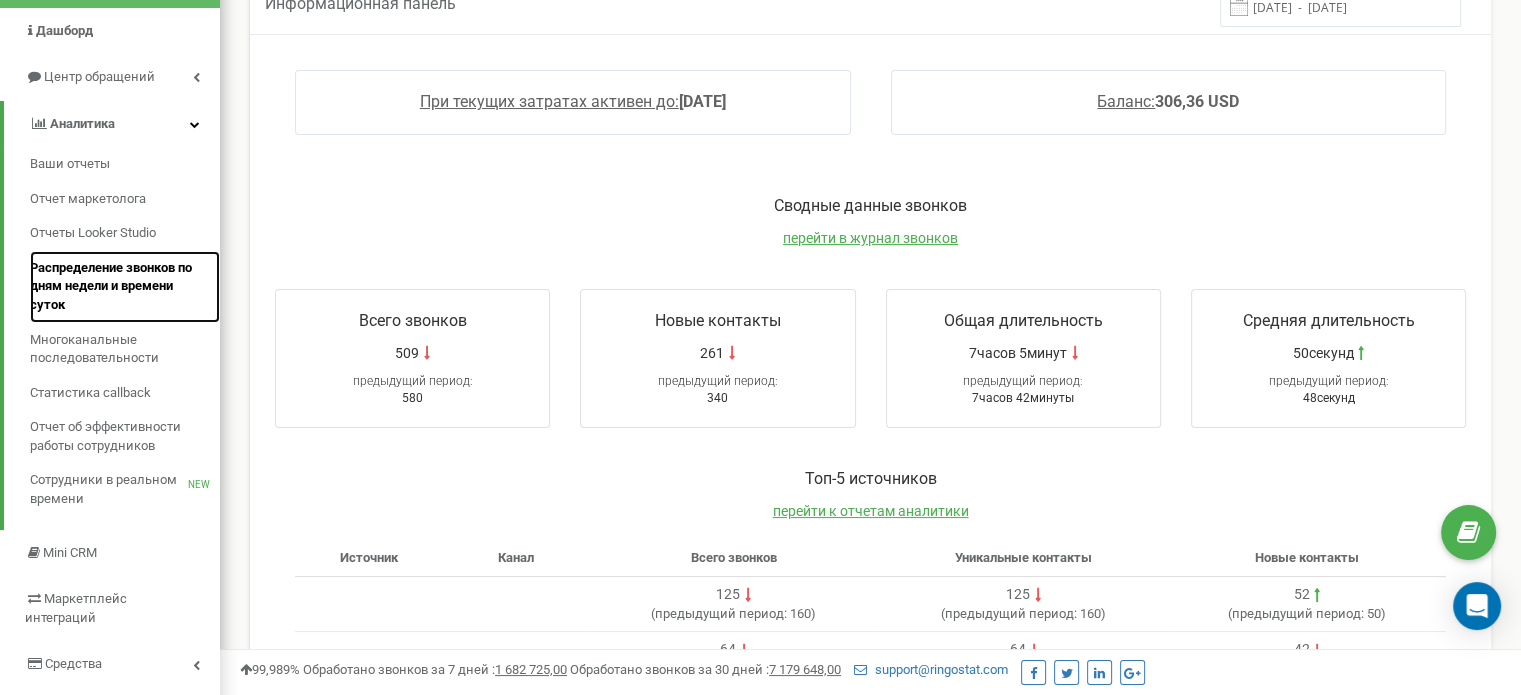 click on "Распределение звонков по дням недели и времени суток" at bounding box center [120, 287] 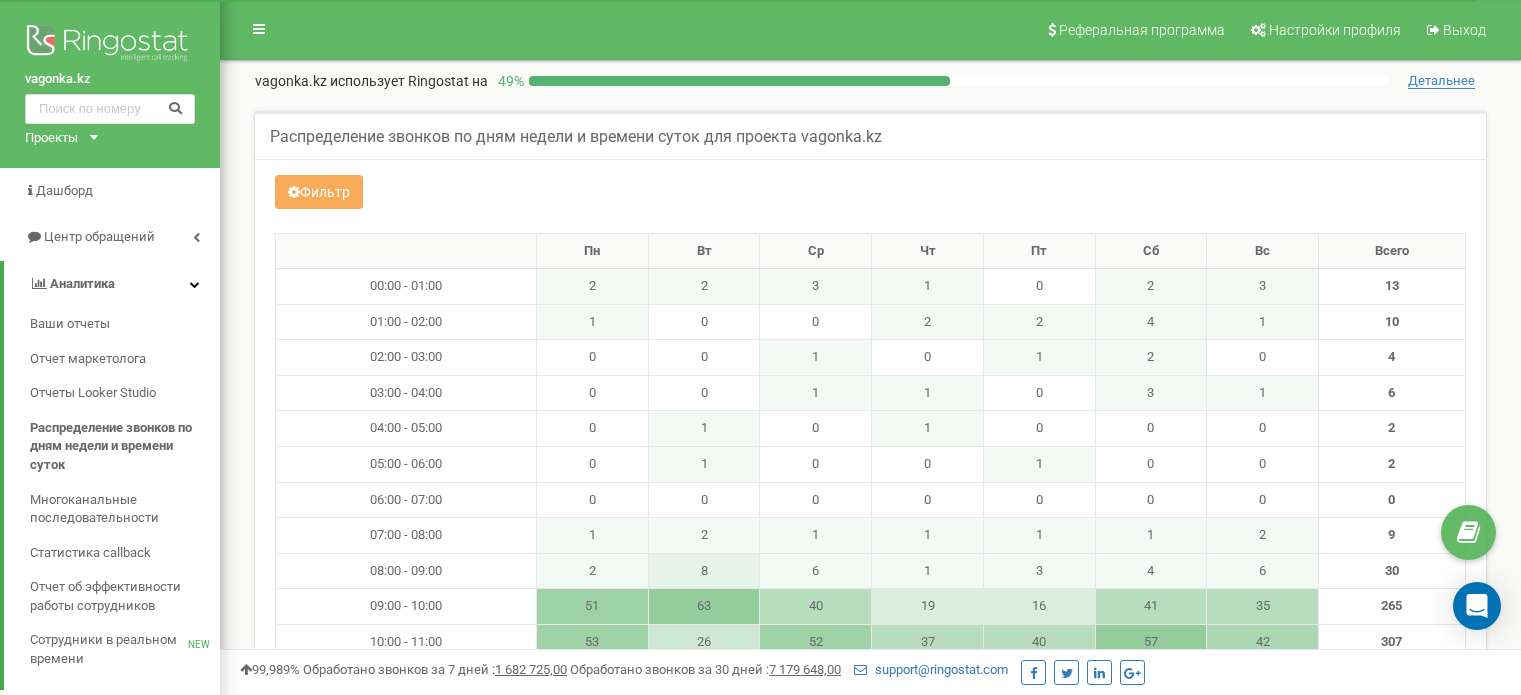 scroll, scrollTop: 0, scrollLeft: 0, axis: both 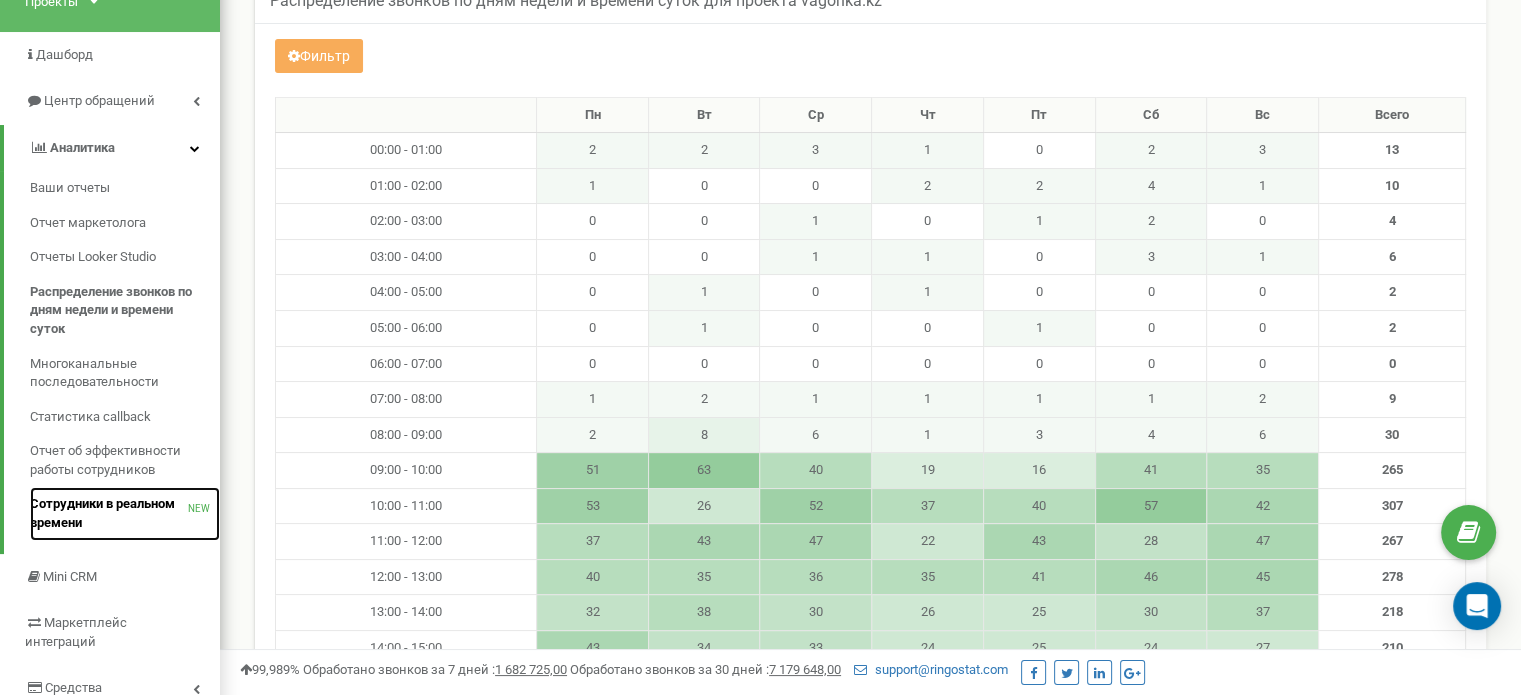 click on "Сотрудники в реальном времени NEW" at bounding box center (125, 513) 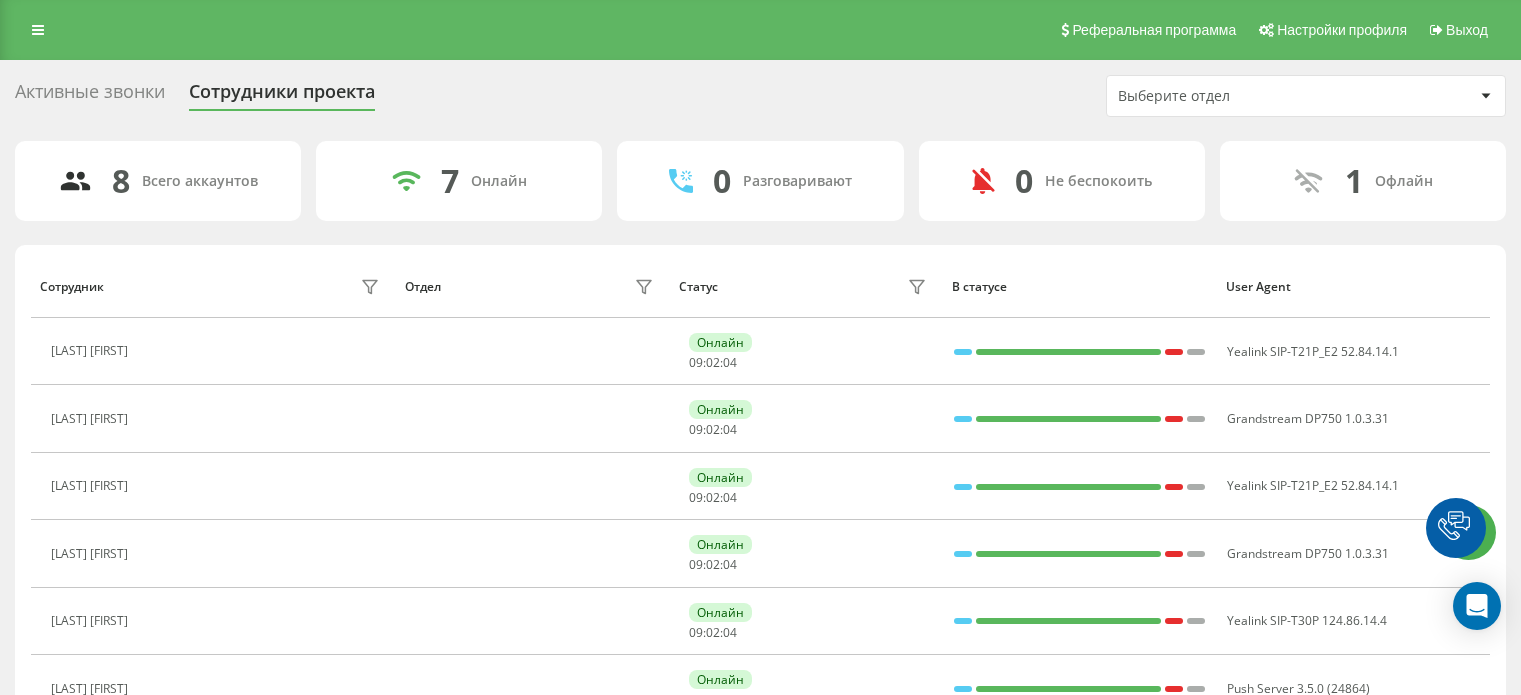 scroll, scrollTop: 0, scrollLeft: 0, axis: both 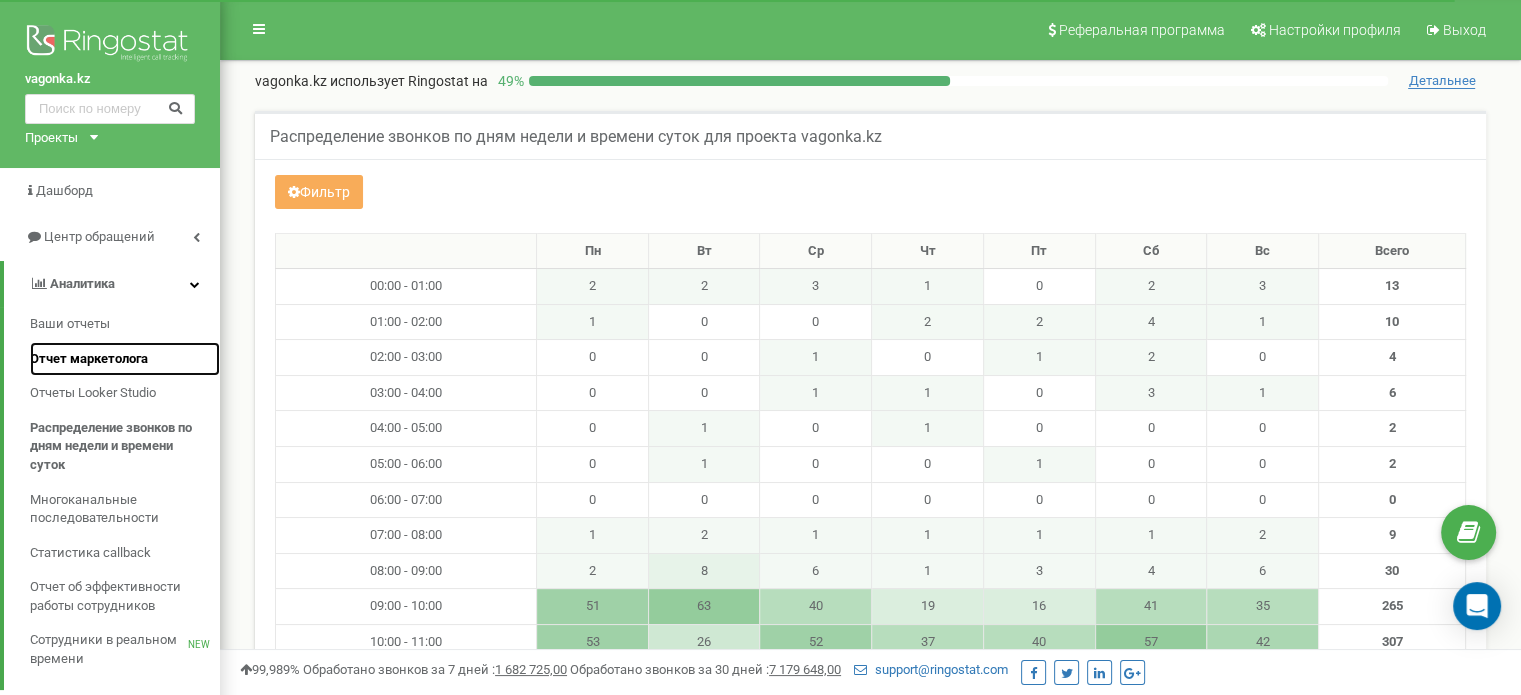 click on "Отчет маркетолога" at bounding box center [125, 359] 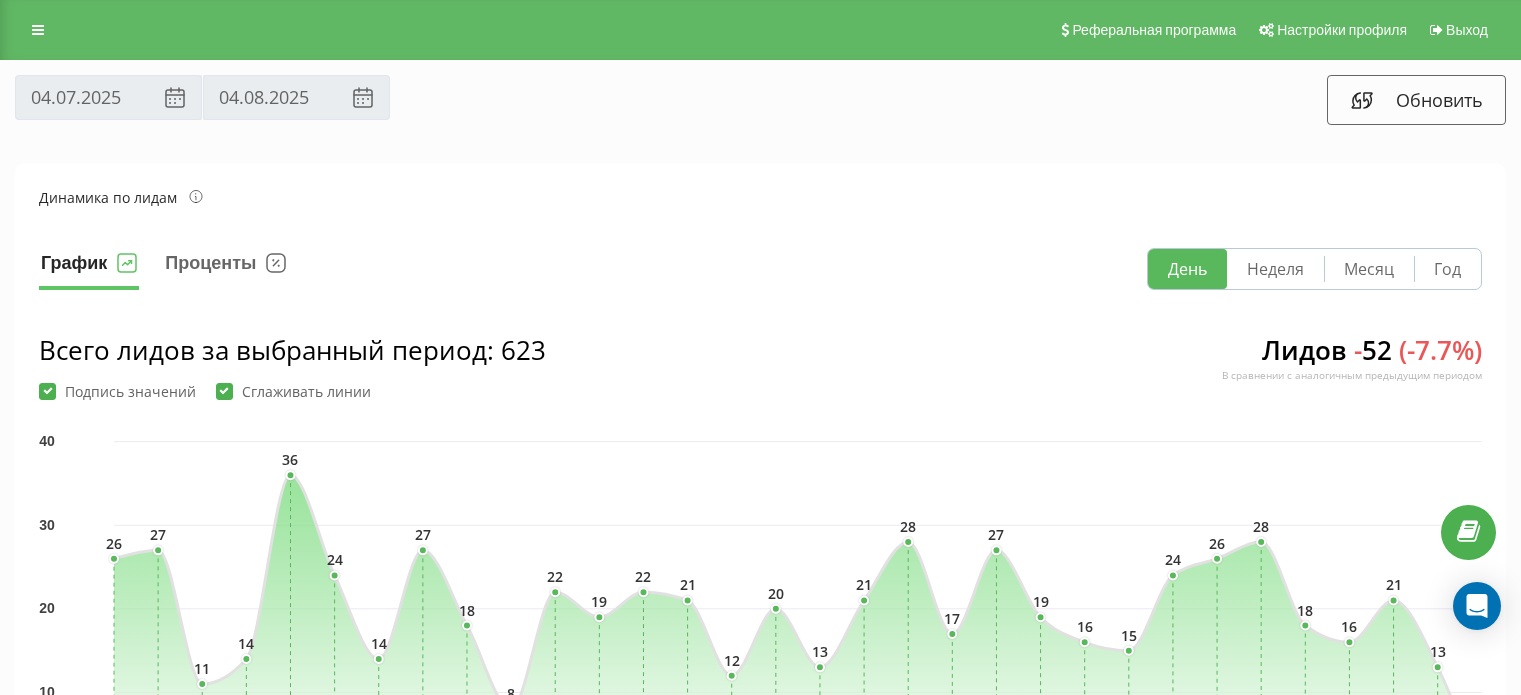 scroll, scrollTop: 0, scrollLeft: 0, axis: both 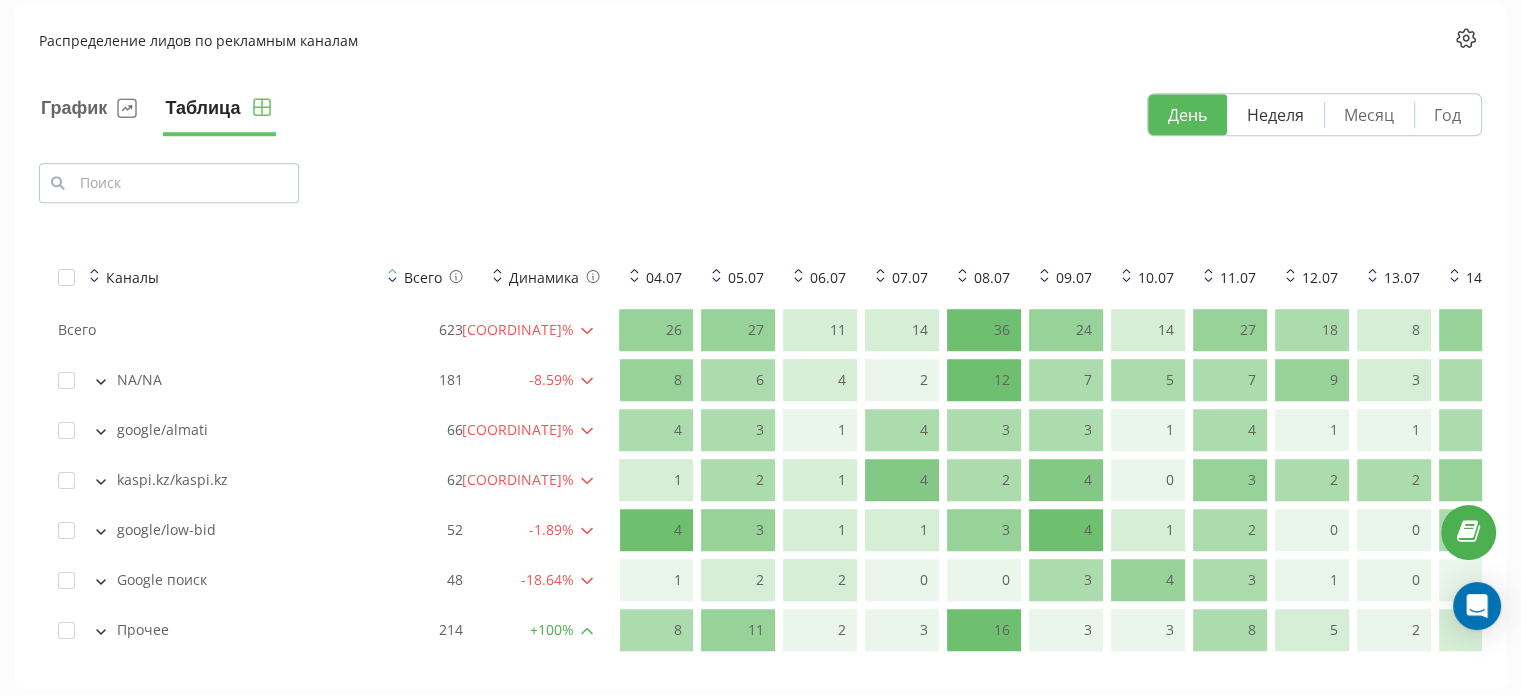 click on "Неделя" at bounding box center (1275, 114) 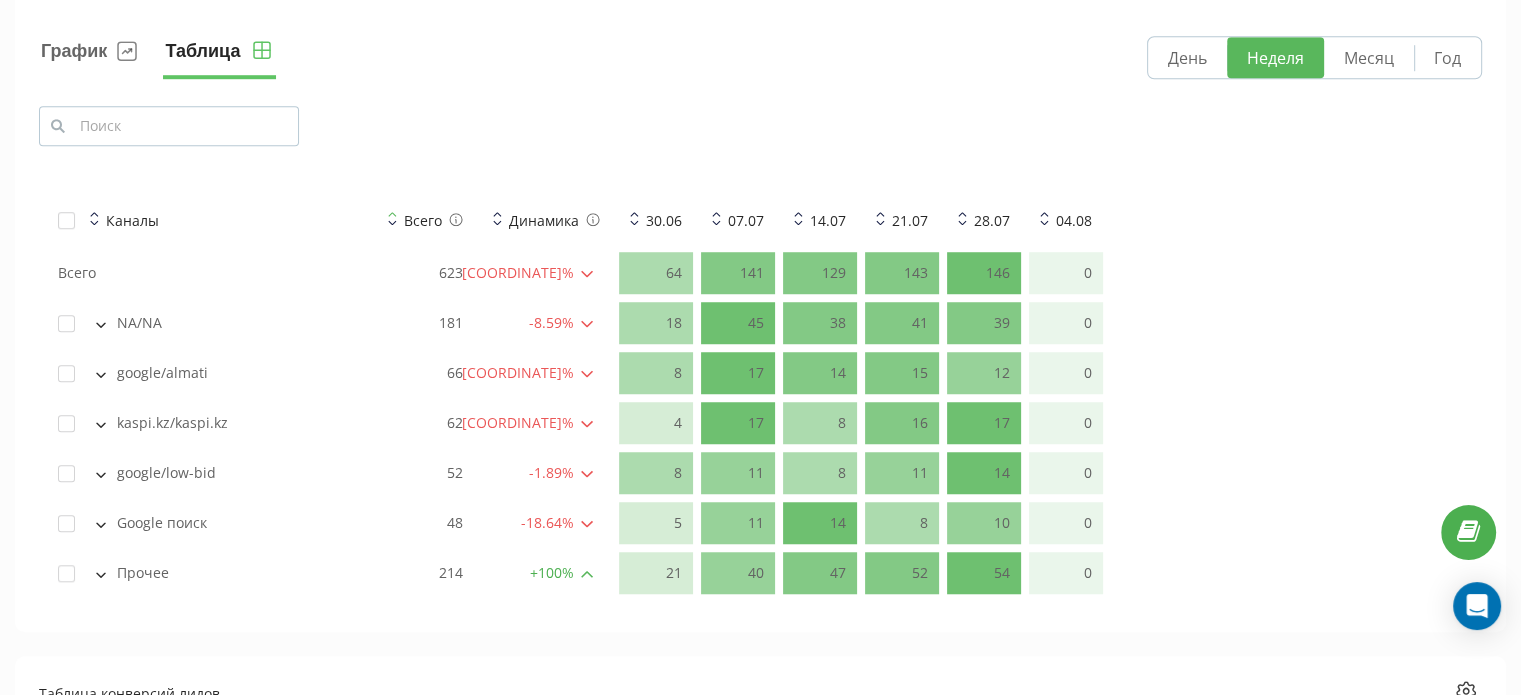 scroll, scrollTop: 1510, scrollLeft: 0, axis: vertical 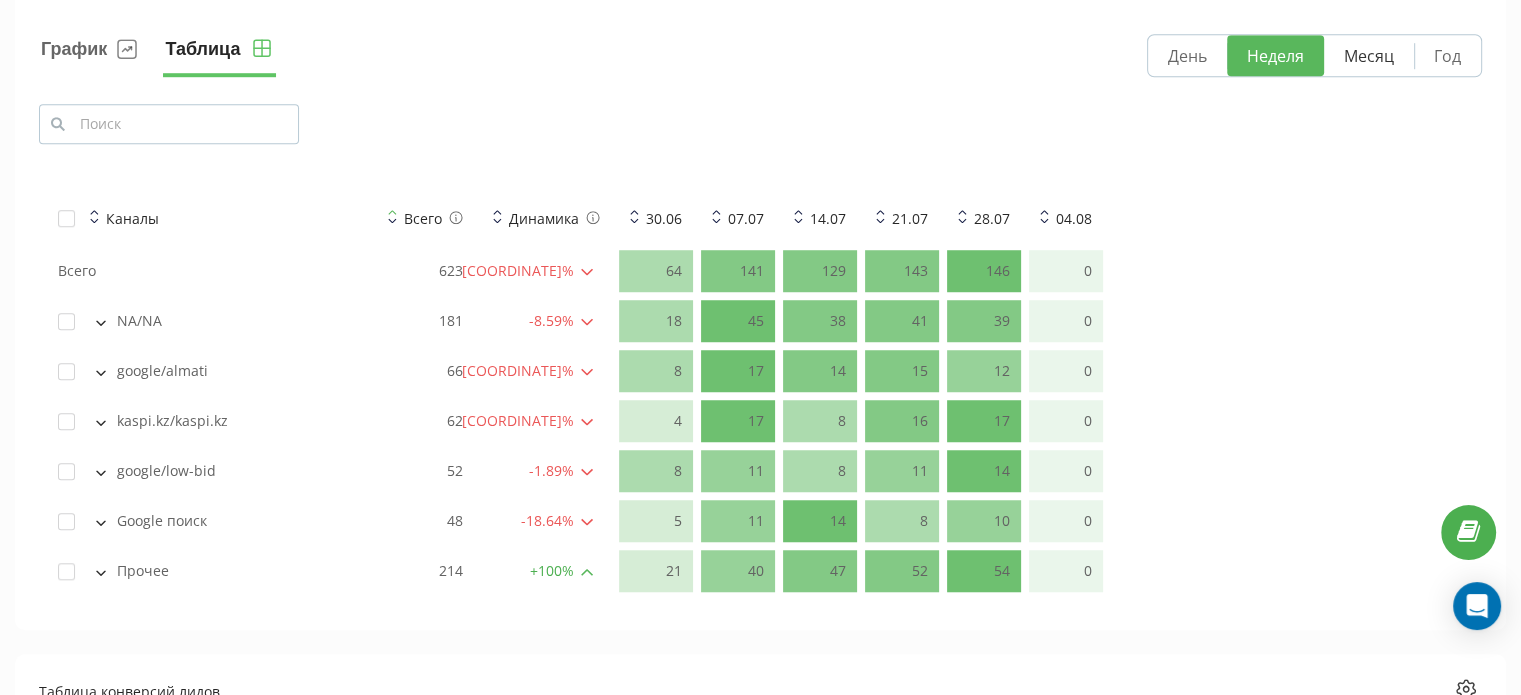 click on "Месяц" at bounding box center (1369, 55) 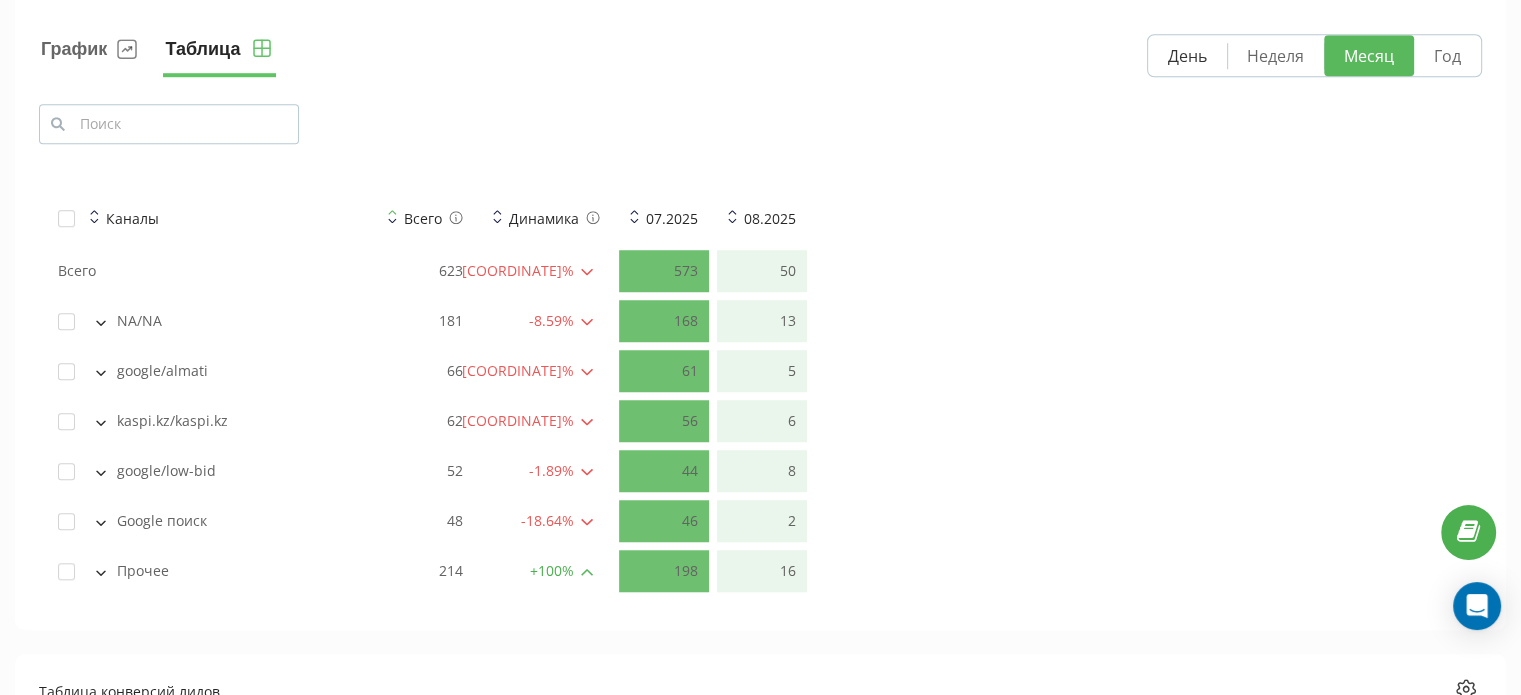 click on "День" at bounding box center (1187, 55) 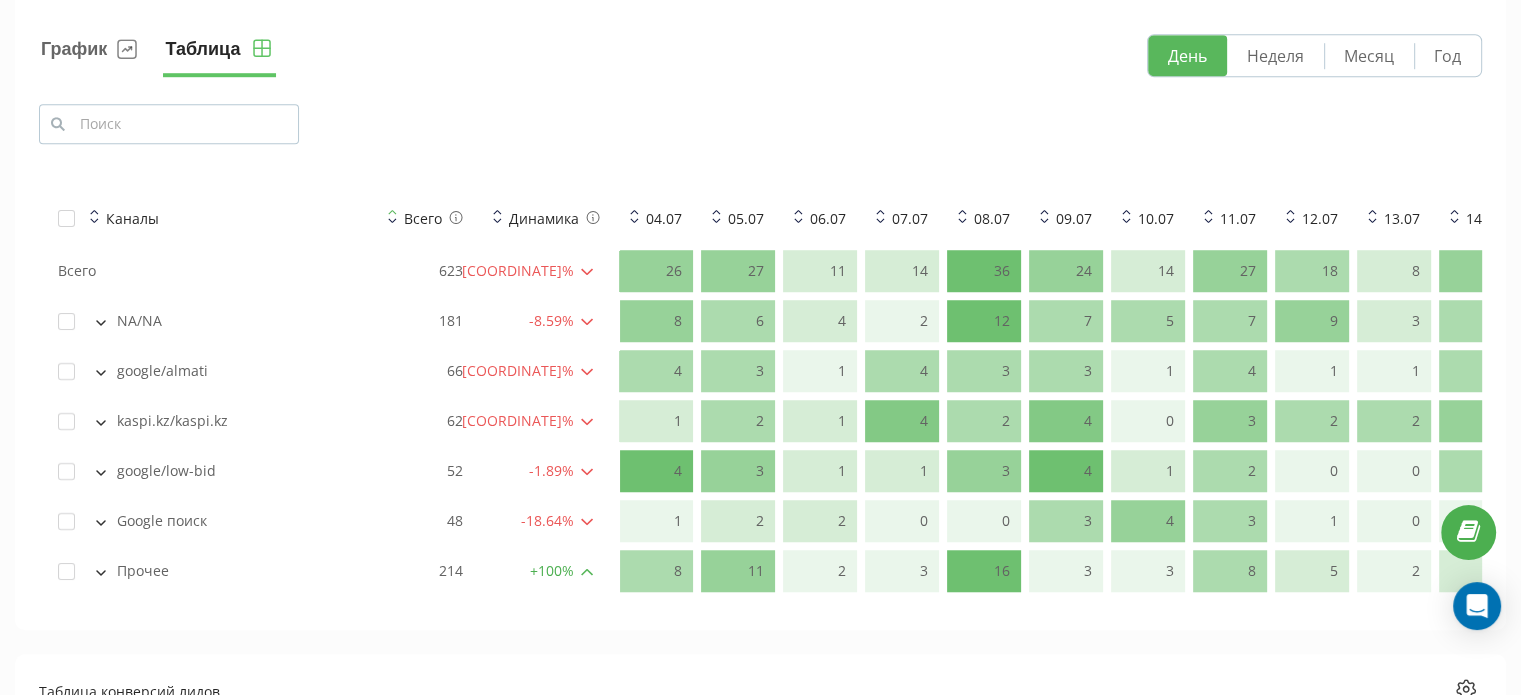 click 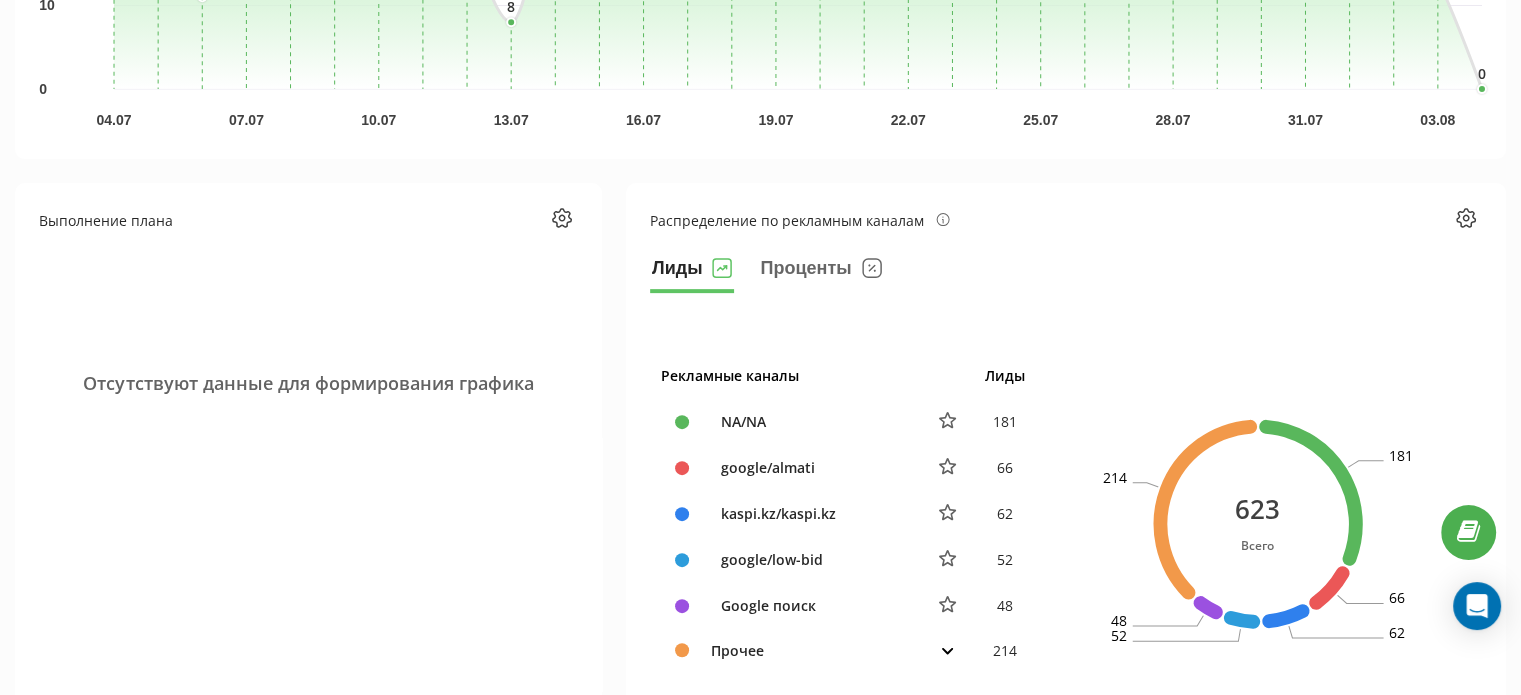 click on "Выполнение плана Отсутствуют данные для формирования графика Распределение по рекламным каналам Лиды Проценты Рекламные каналы Лиды NA/NA 181 google/[CITY] 66 kaspi.kz/kaspi.kz 62 google/low-bid 52 Google поиск 48 Прочее 214 623 Всего 181 66 62 52 48 214" at bounding box center (760, 475) 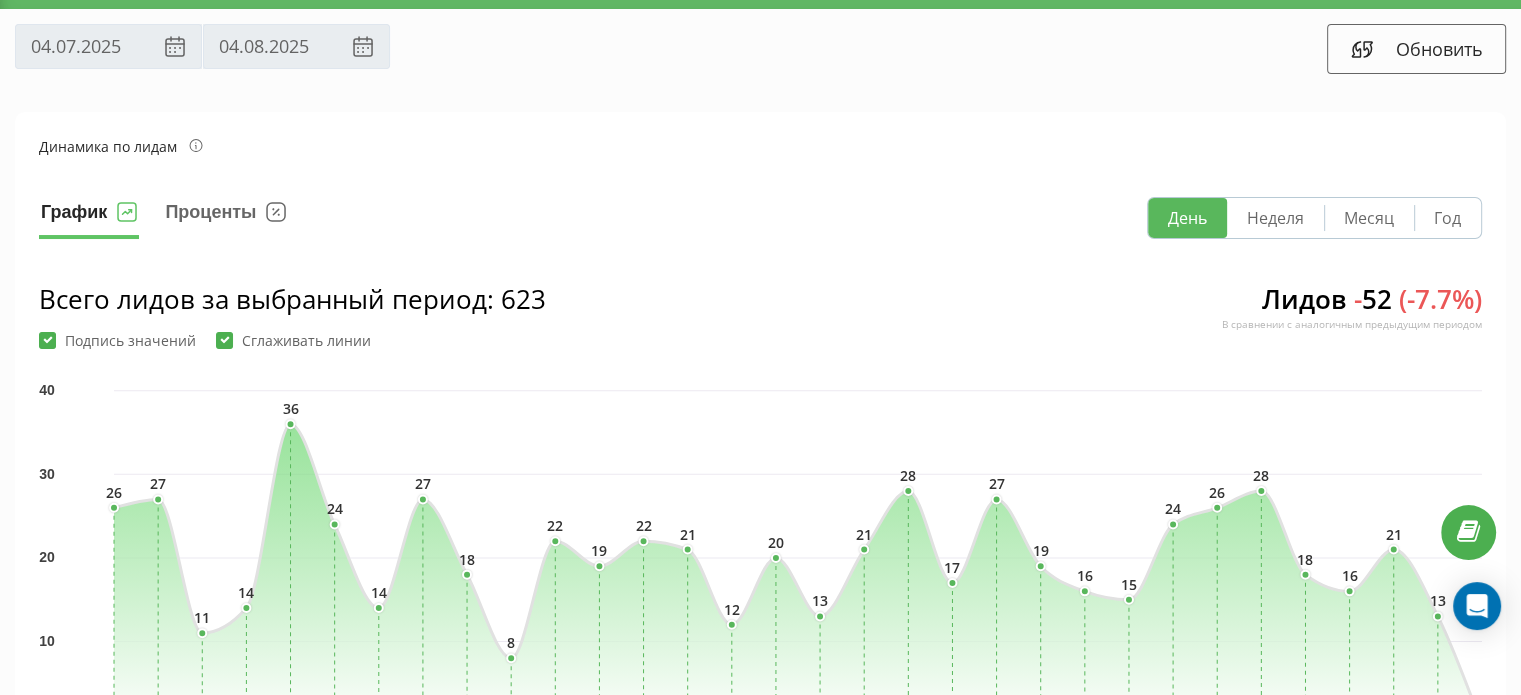 scroll, scrollTop: 0, scrollLeft: 0, axis: both 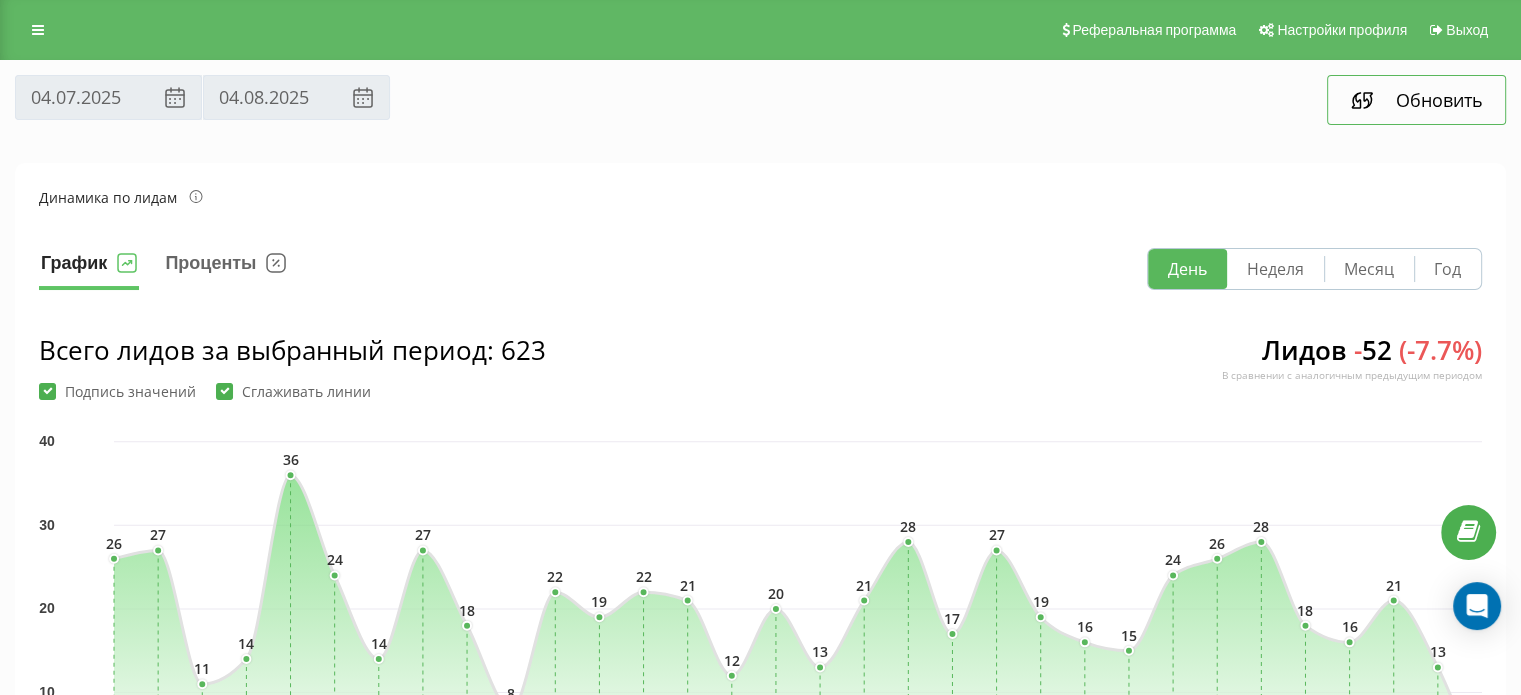 click on "Обновить" at bounding box center [1416, 100] 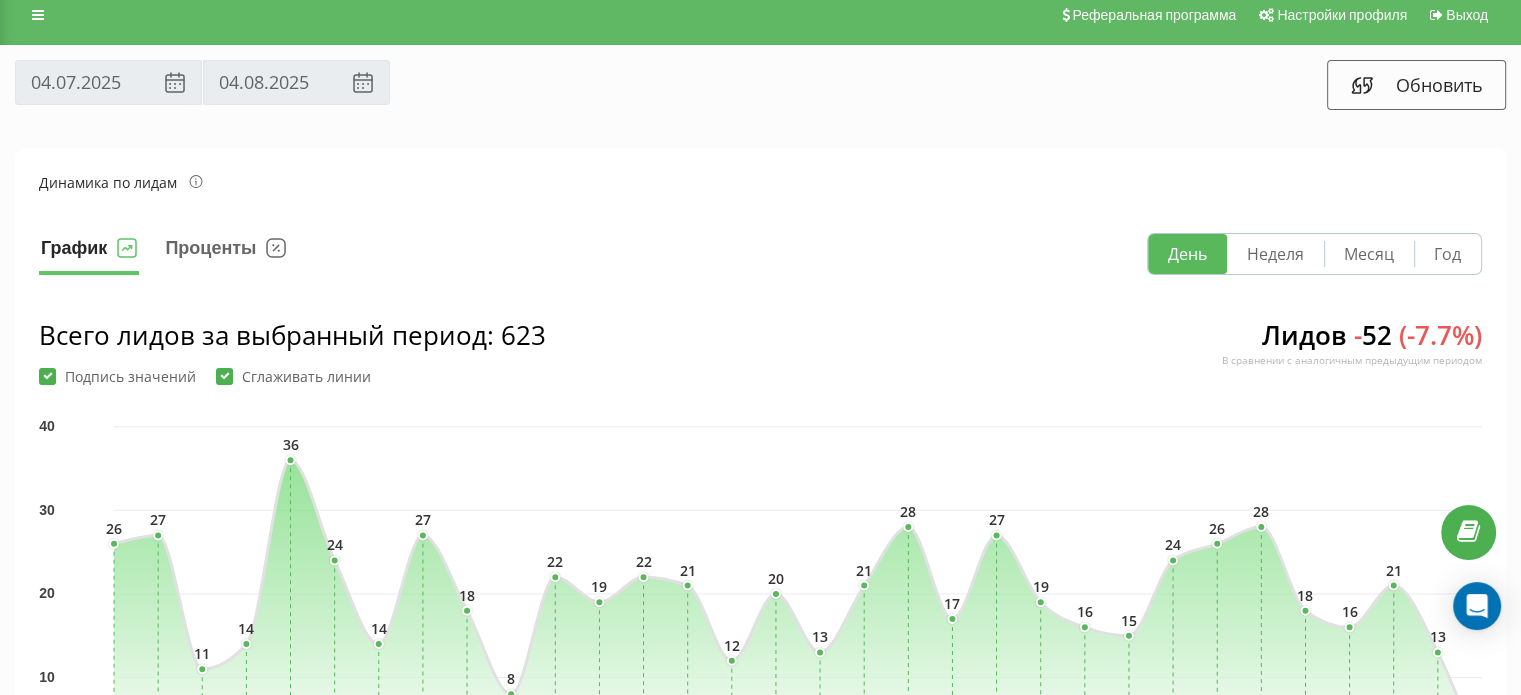 scroll, scrollTop: 0, scrollLeft: 0, axis: both 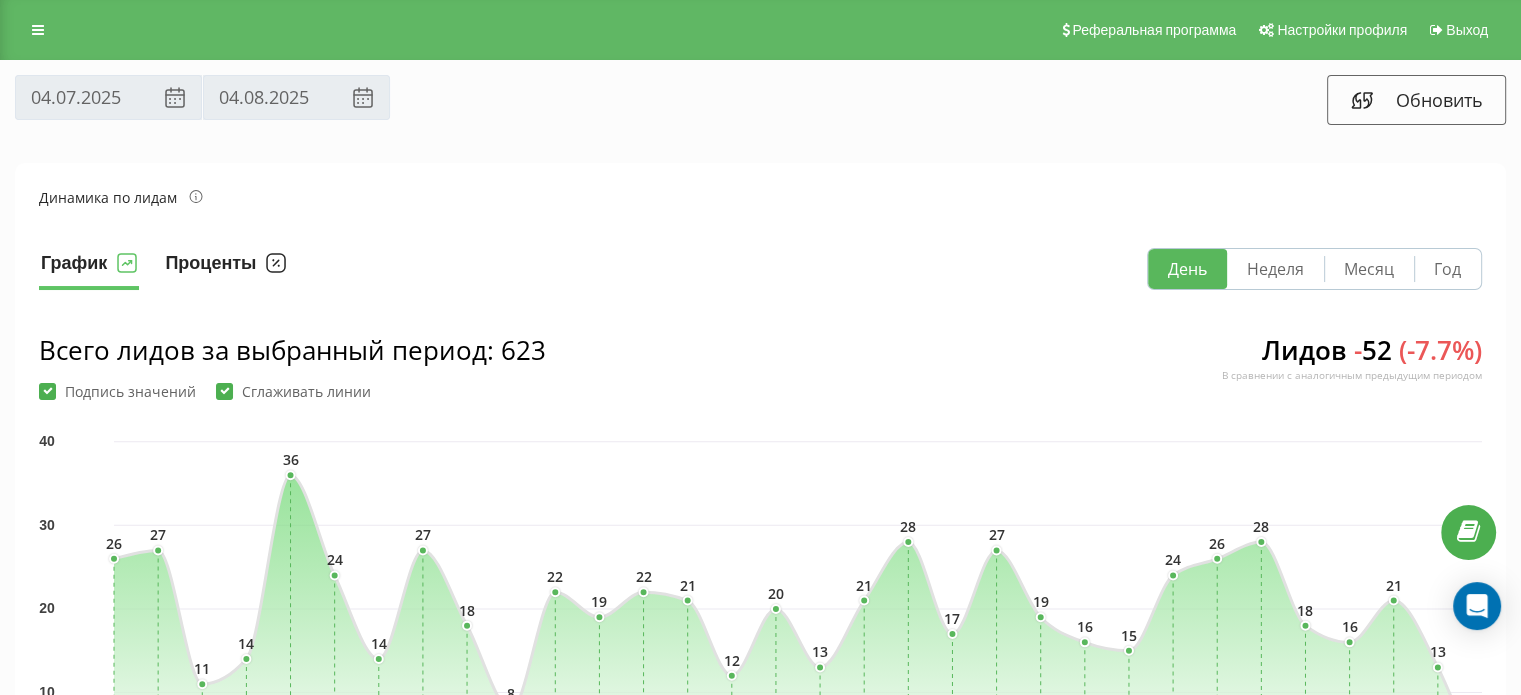 click on "Проценты" at bounding box center (225, 269) 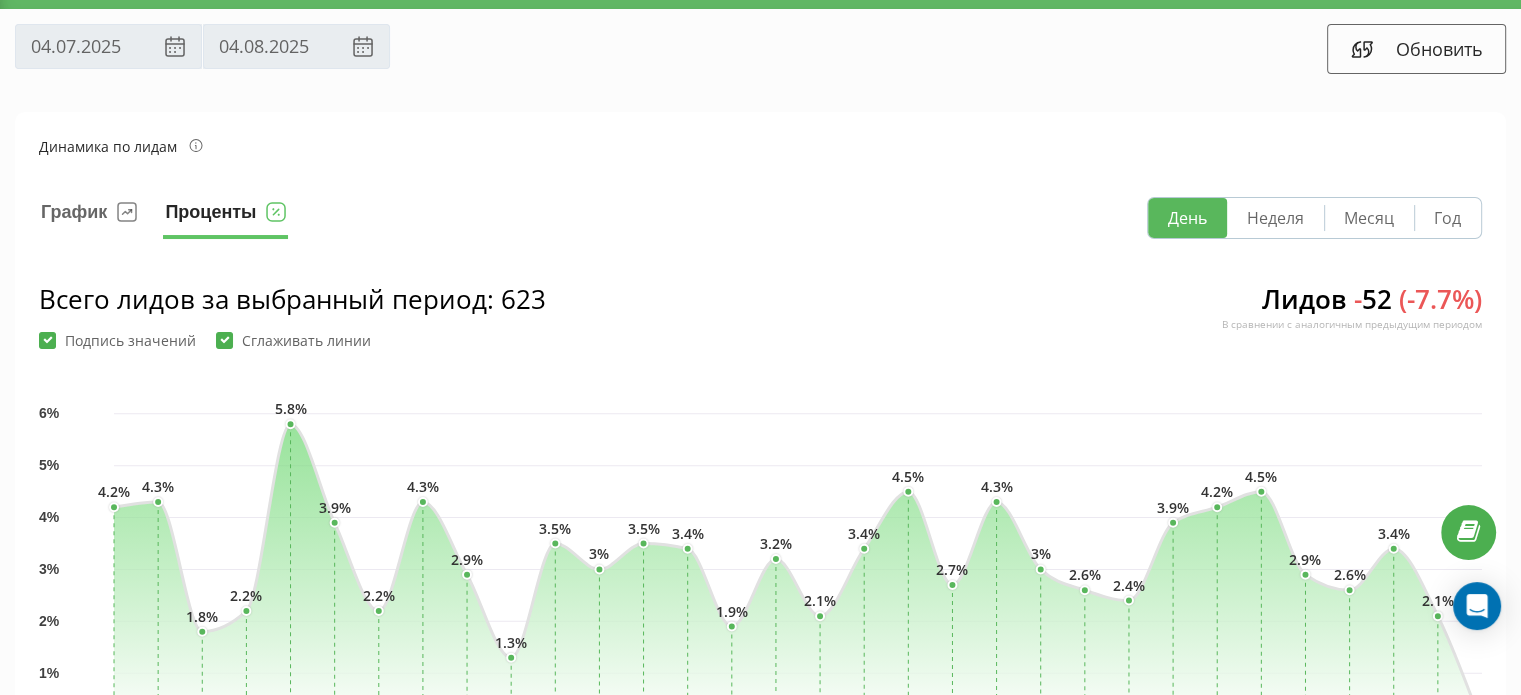 scroll, scrollTop: 47, scrollLeft: 0, axis: vertical 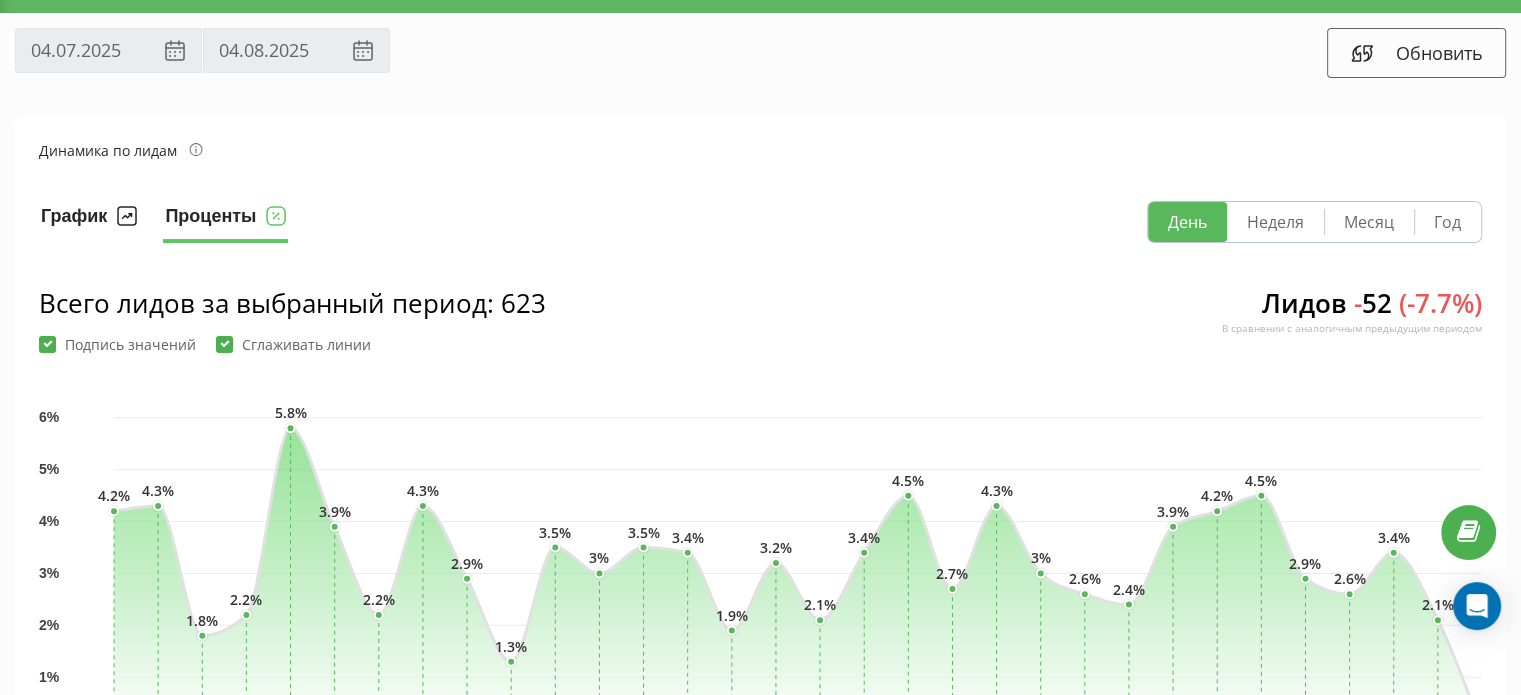 click on "График" at bounding box center [89, 222] 